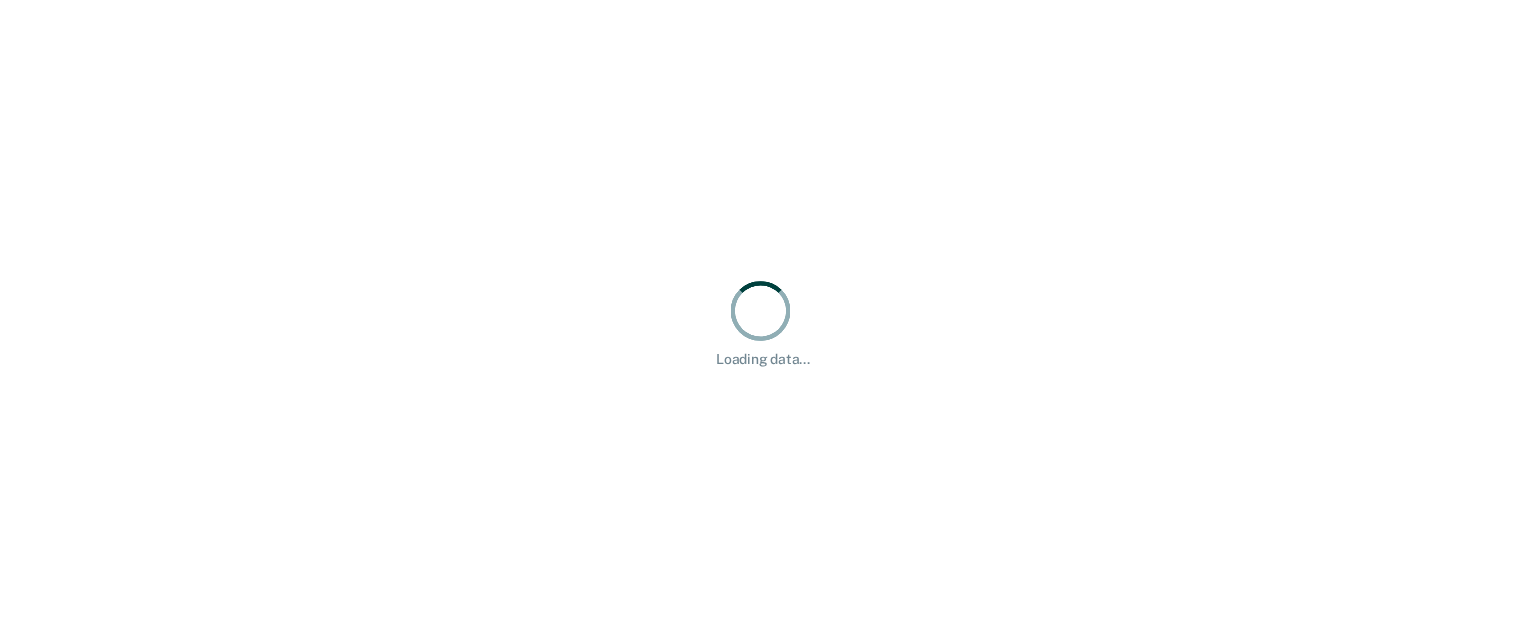 scroll, scrollTop: 0, scrollLeft: 0, axis: both 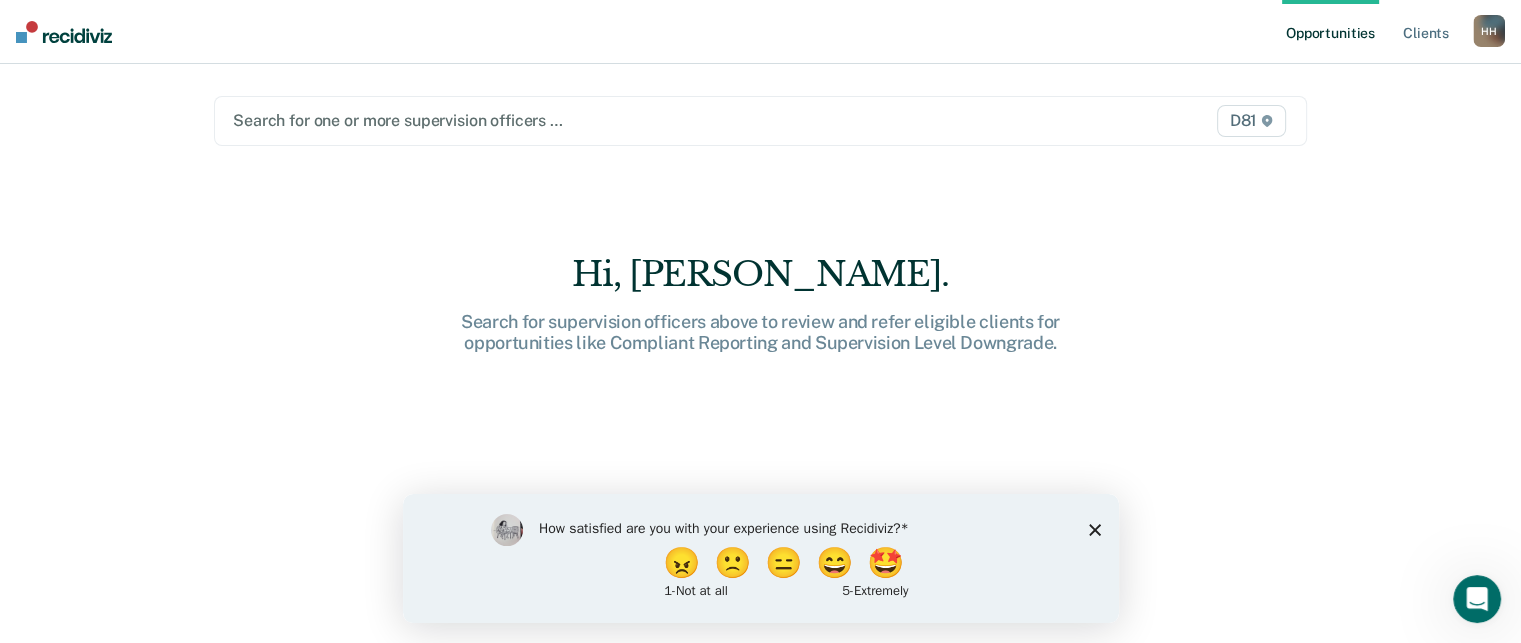 click on "Opportunities" at bounding box center (1330, 32) 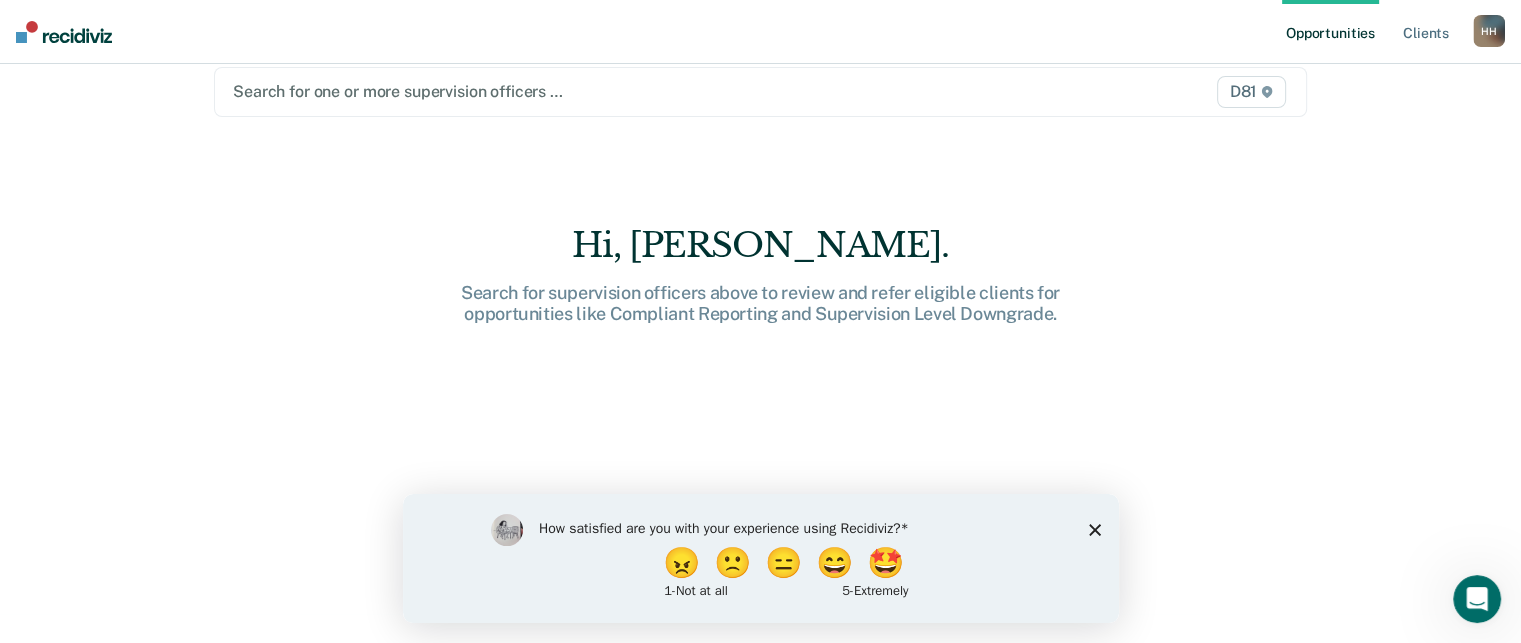scroll, scrollTop: 0, scrollLeft: 0, axis: both 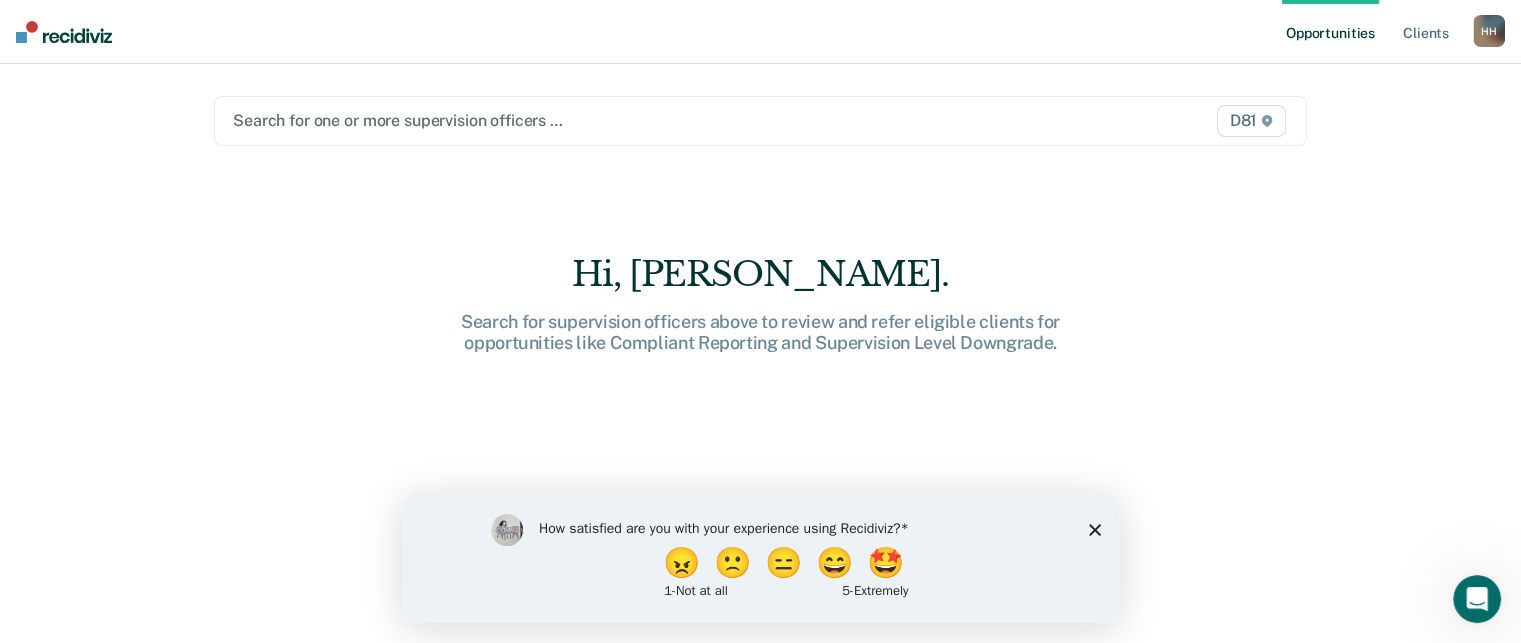click on "D81" at bounding box center (1131, 121) 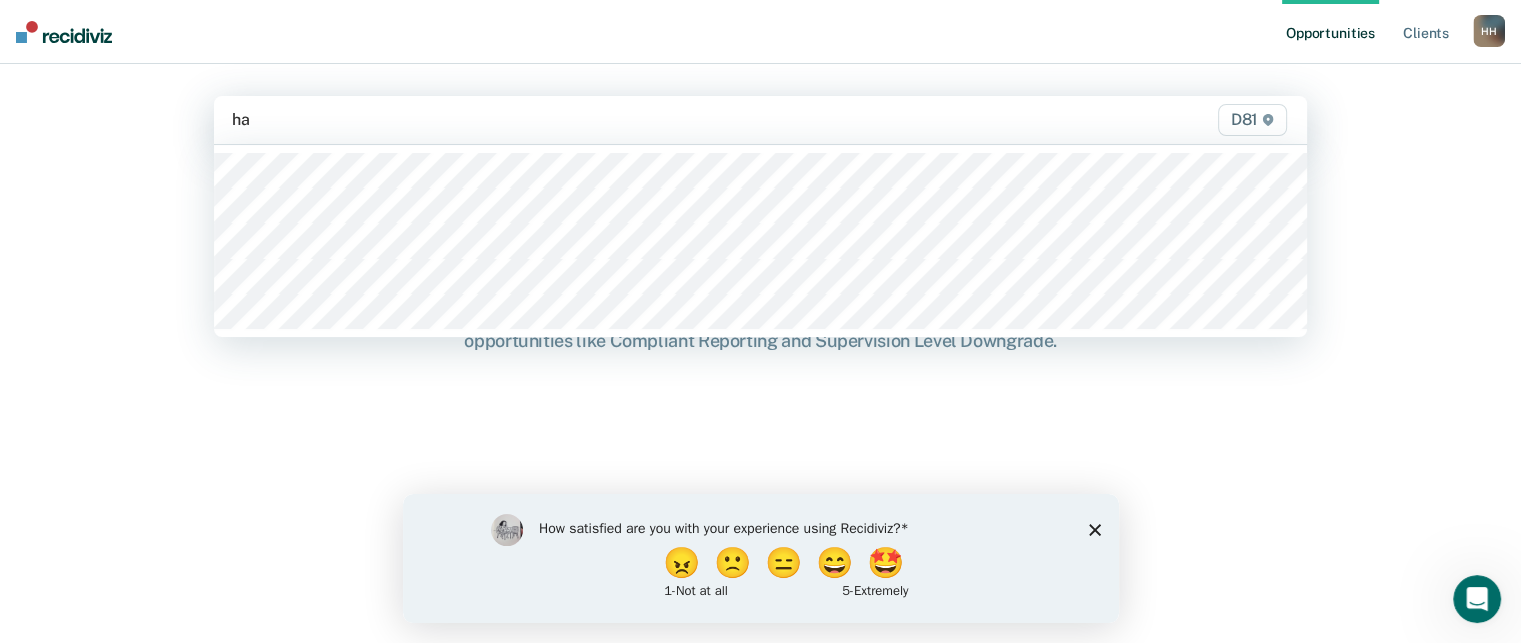 type on "hai" 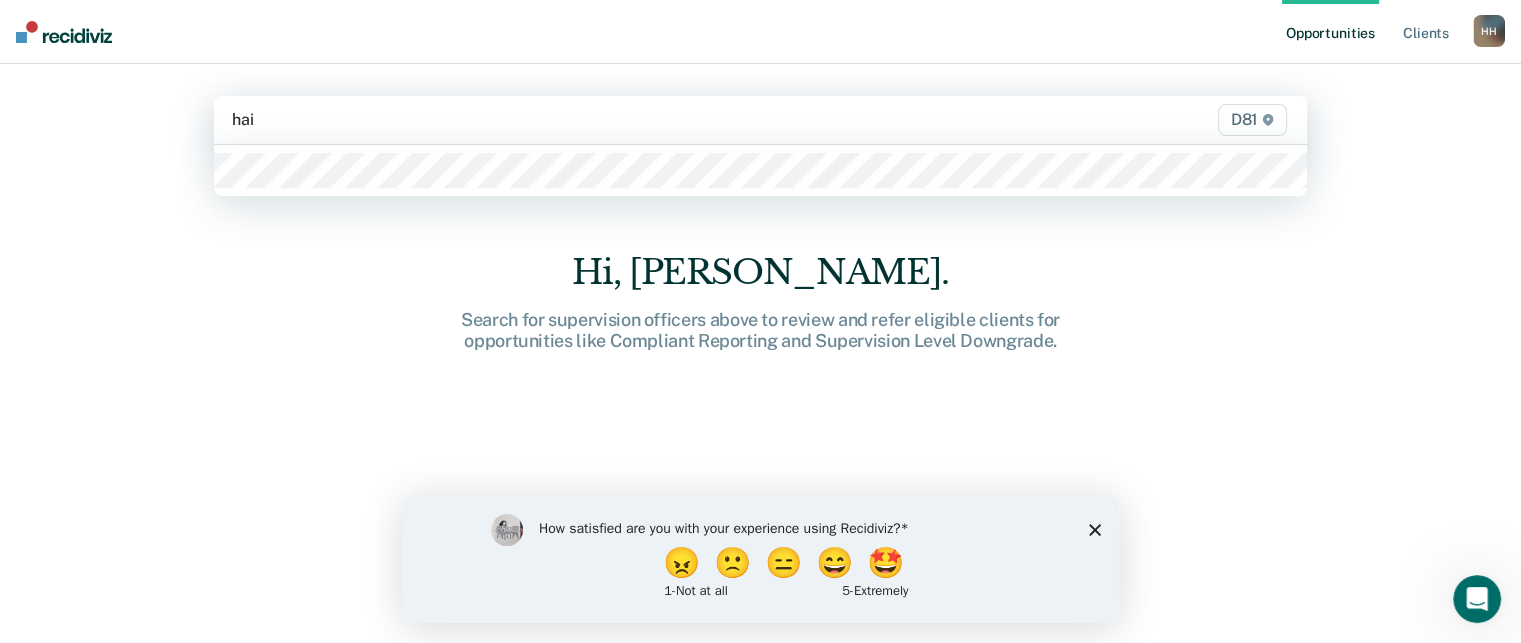 type 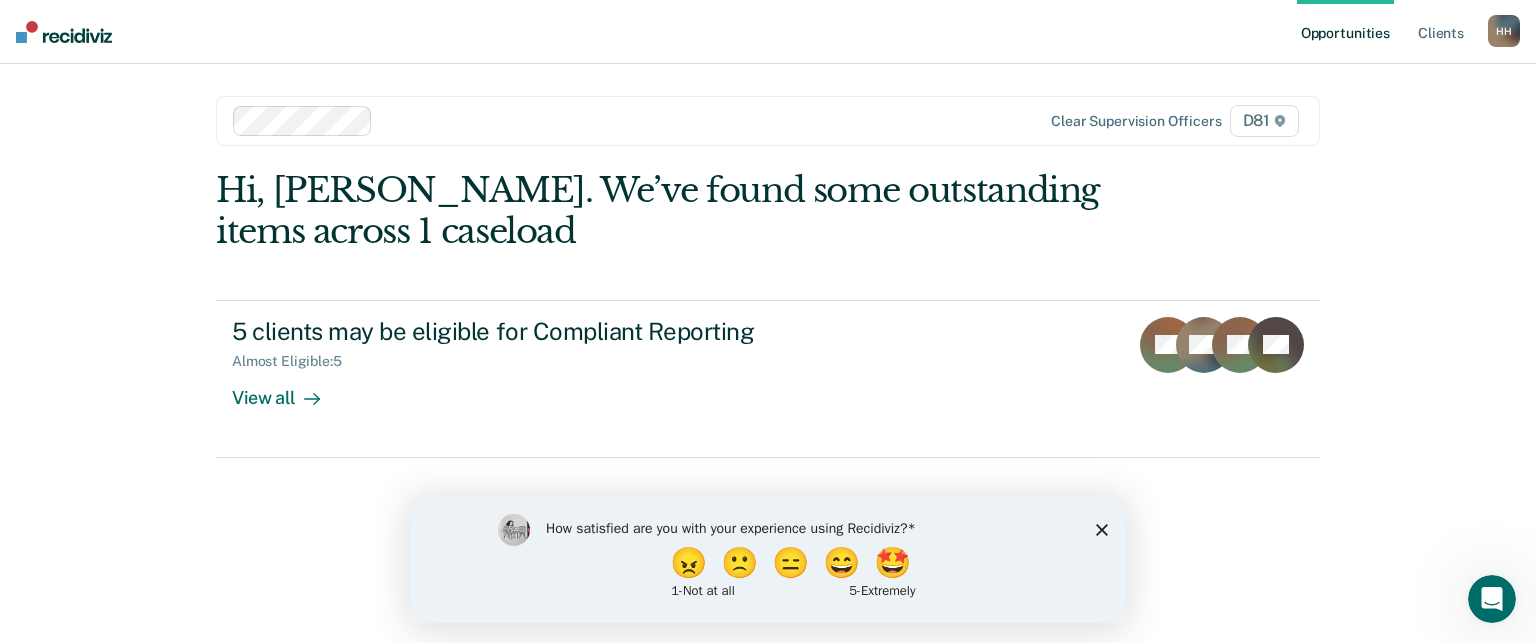 click 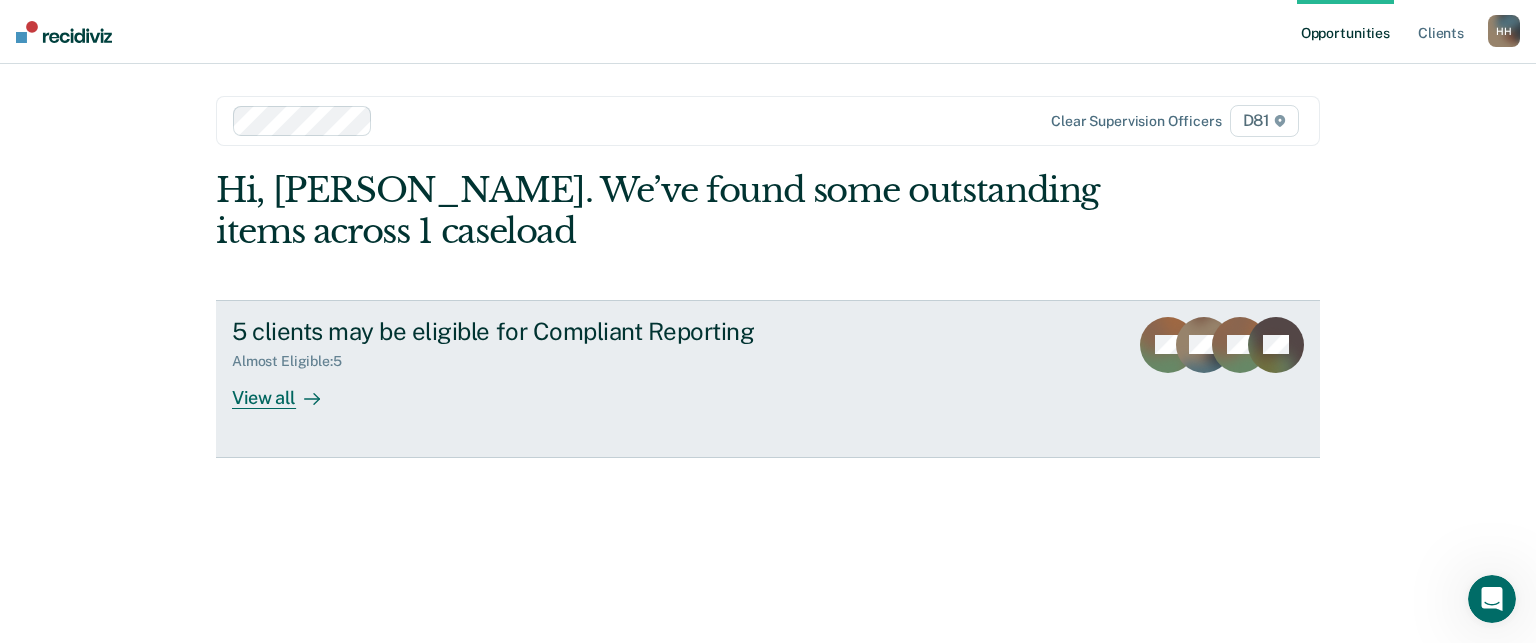 click on "5 clients may be eligible for Compliant Reporting Almost Eligible :  5 View all   EN DW BC + 2" at bounding box center (768, 379) 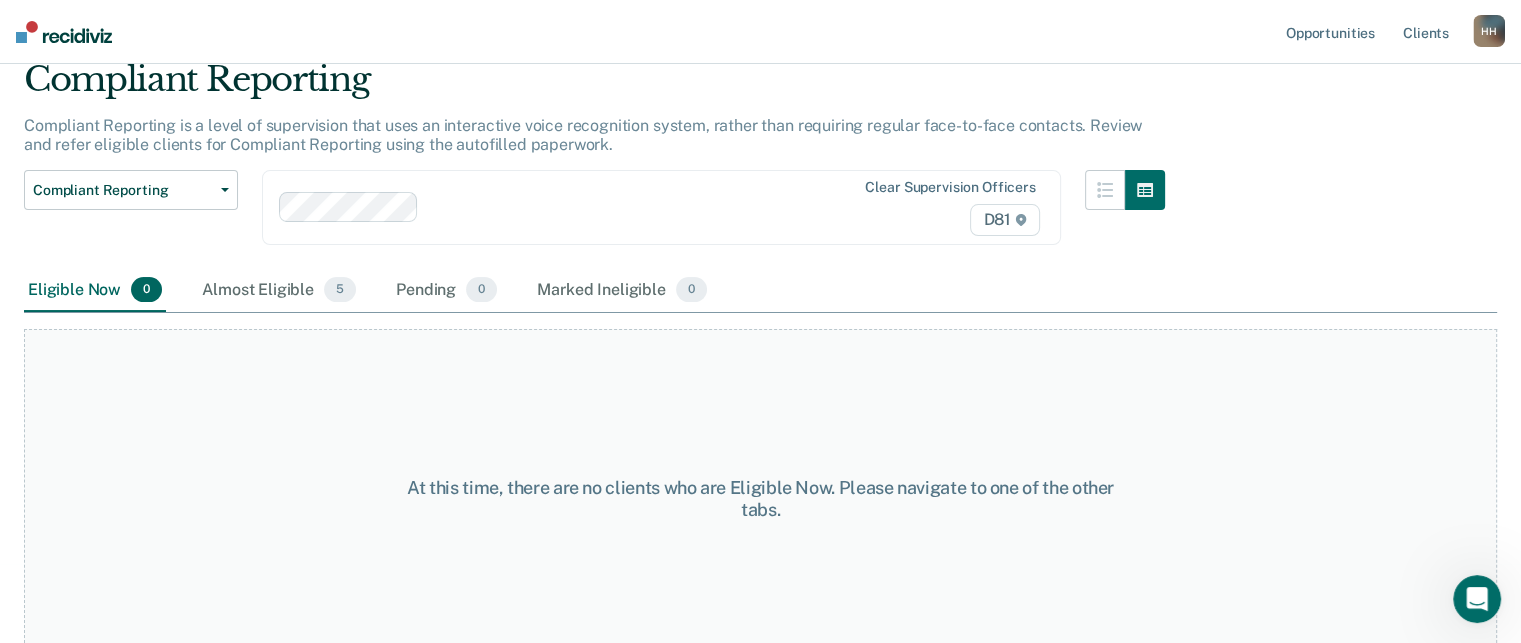 scroll, scrollTop: 96, scrollLeft: 0, axis: vertical 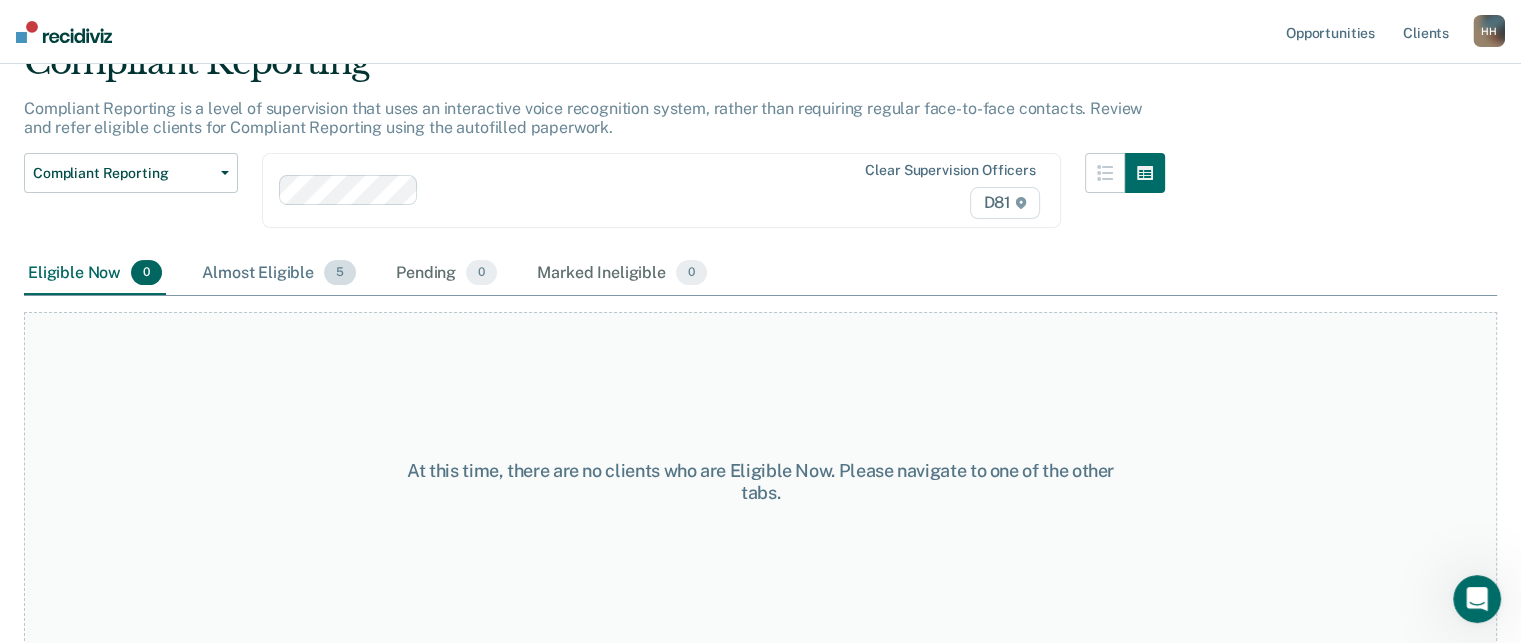 click on "Almost Eligible 5" at bounding box center [279, 274] 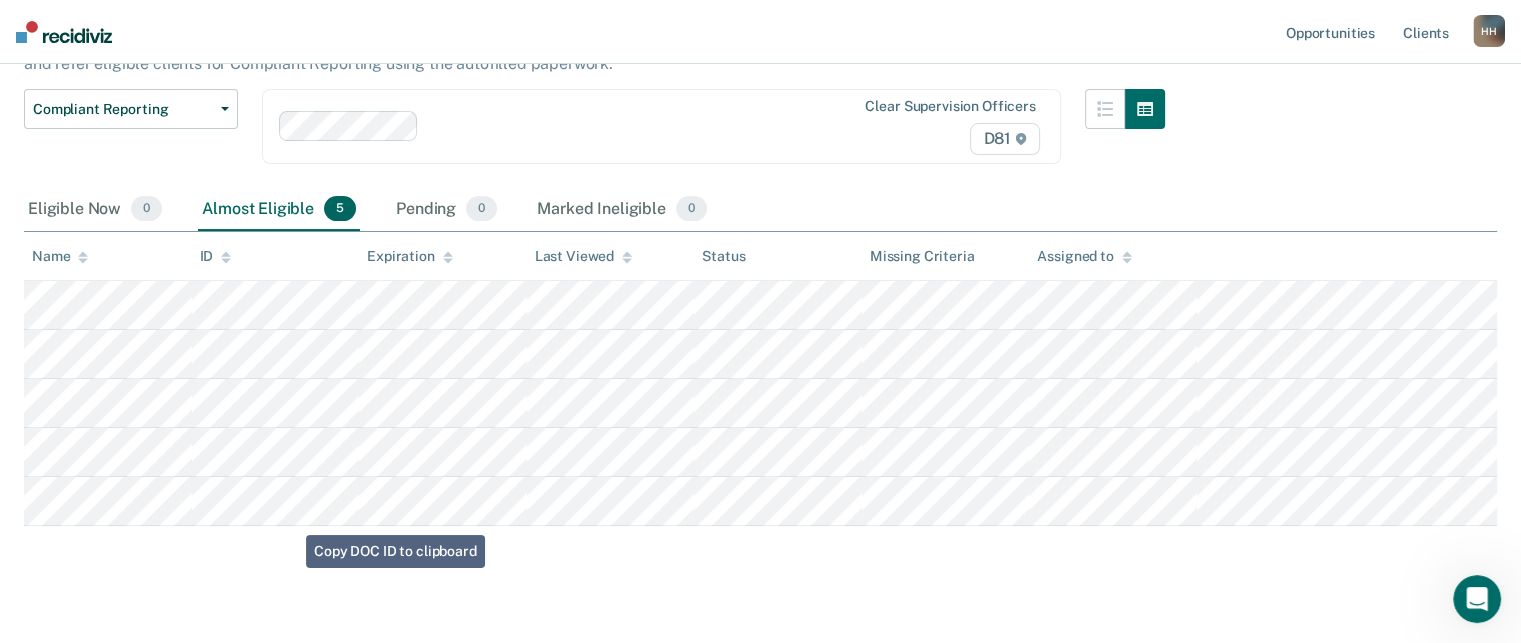 scroll, scrollTop: 160, scrollLeft: 0, axis: vertical 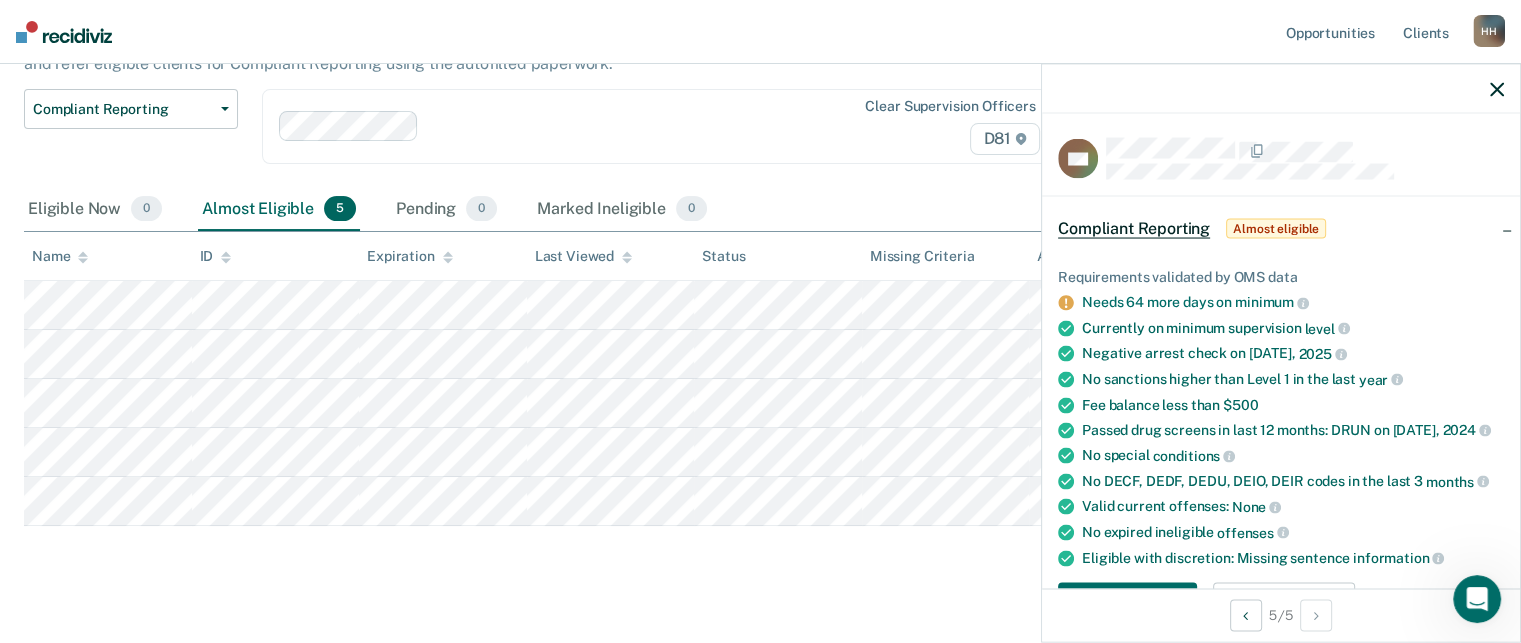 click on "Compliant Reporting   Compliant Reporting is a level of supervision that uses an interactive voice recognition system, rather than requiring regular face-to-face contacts. Review and refer eligible clients for Compliant Reporting using the autofilled paperwork. Compliant Reporting Compliant Reporting Supervision Level Downgrade Suspension of Direct Supervision Clear   supervision officers D81   Eligible Now 0 Almost Eligible 5 Pending 0 Marked Ineligible 0
To pick up a draggable item, press the space bar.
While dragging, use the arrow keys to move the item.
Press space again to drop the item in its new position, or press escape to cancel.
Name ID Expiration Last Viewed Status Missing Criteria Assigned to" at bounding box center (760, 305) 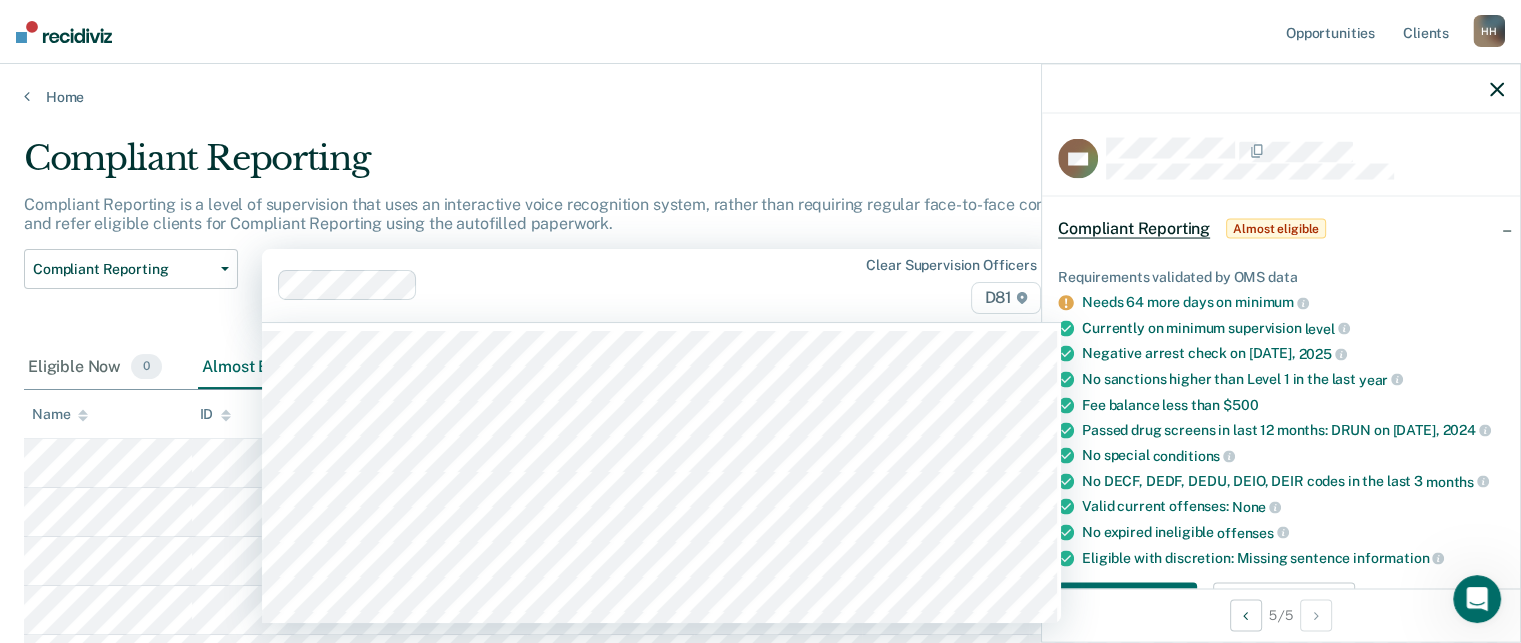 click on "Clear   supervision officers D81" at bounding box center (661, 285) 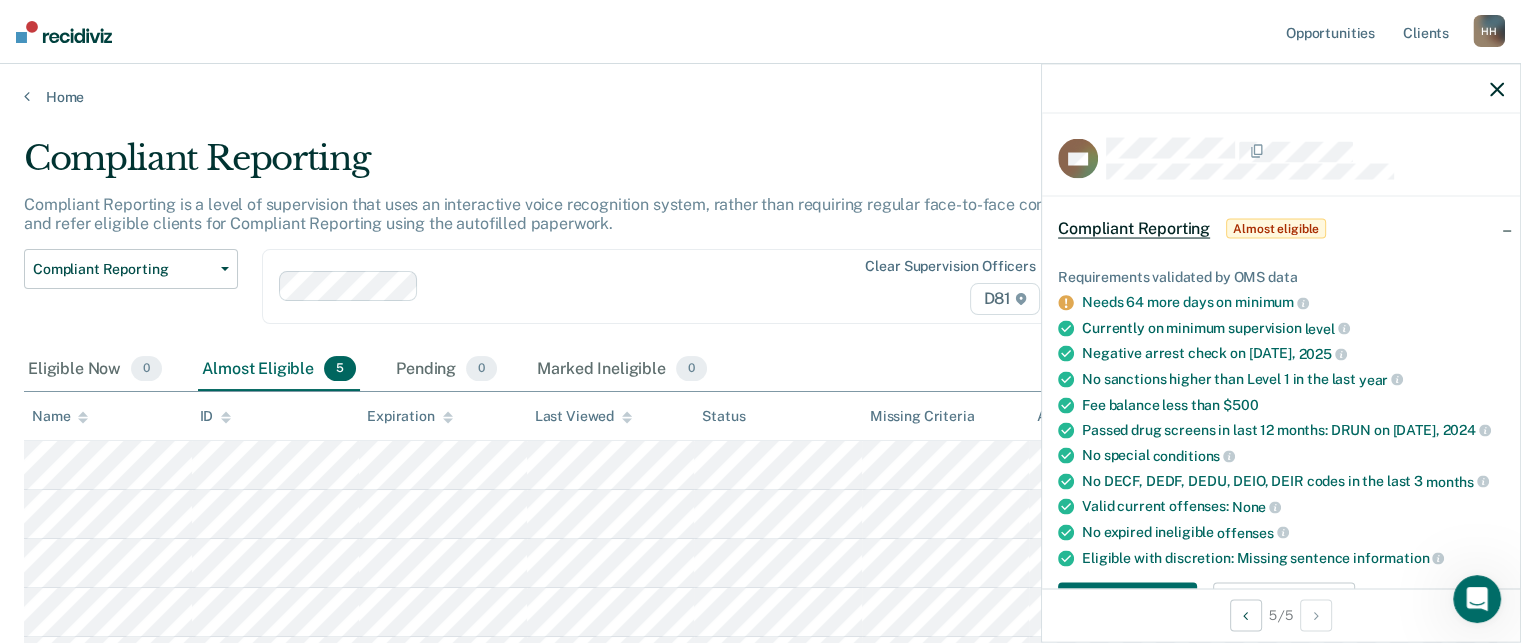 click on "Compliant Reporting" at bounding box center (594, 166) 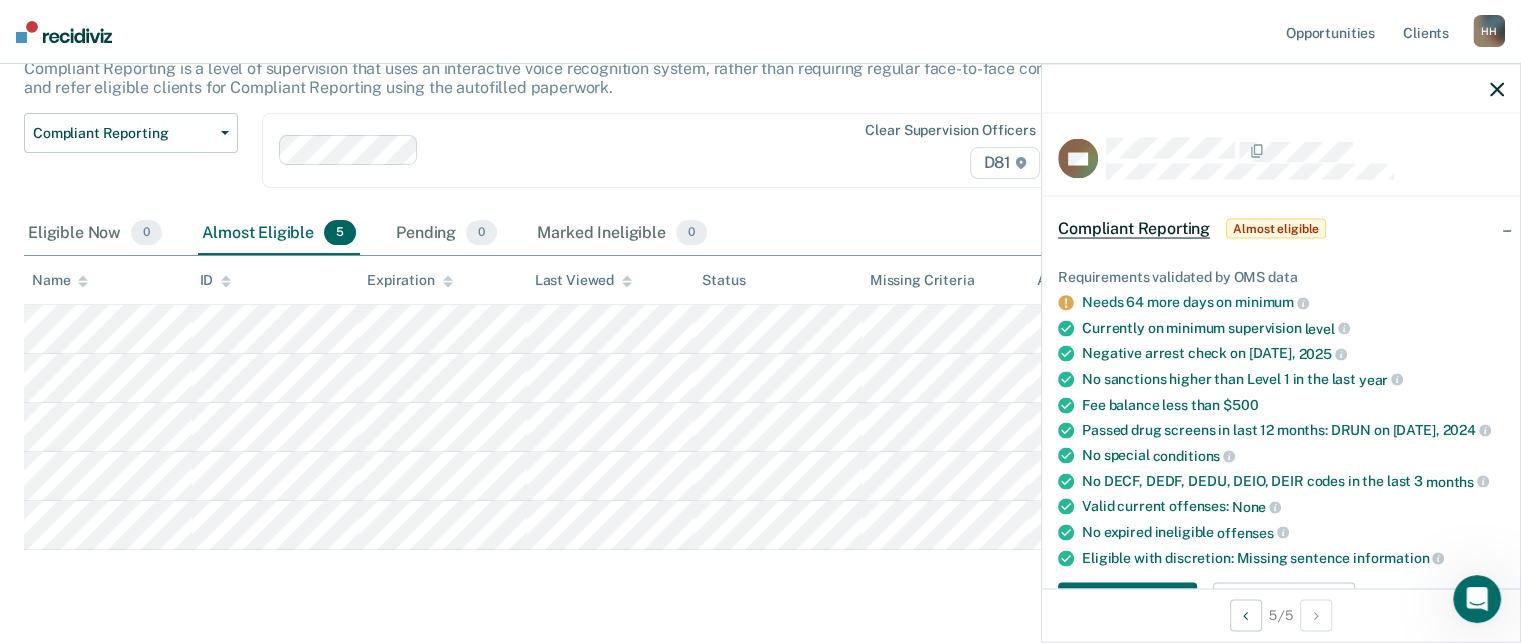 scroll, scrollTop: 143, scrollLeft: 0, axis: vertical 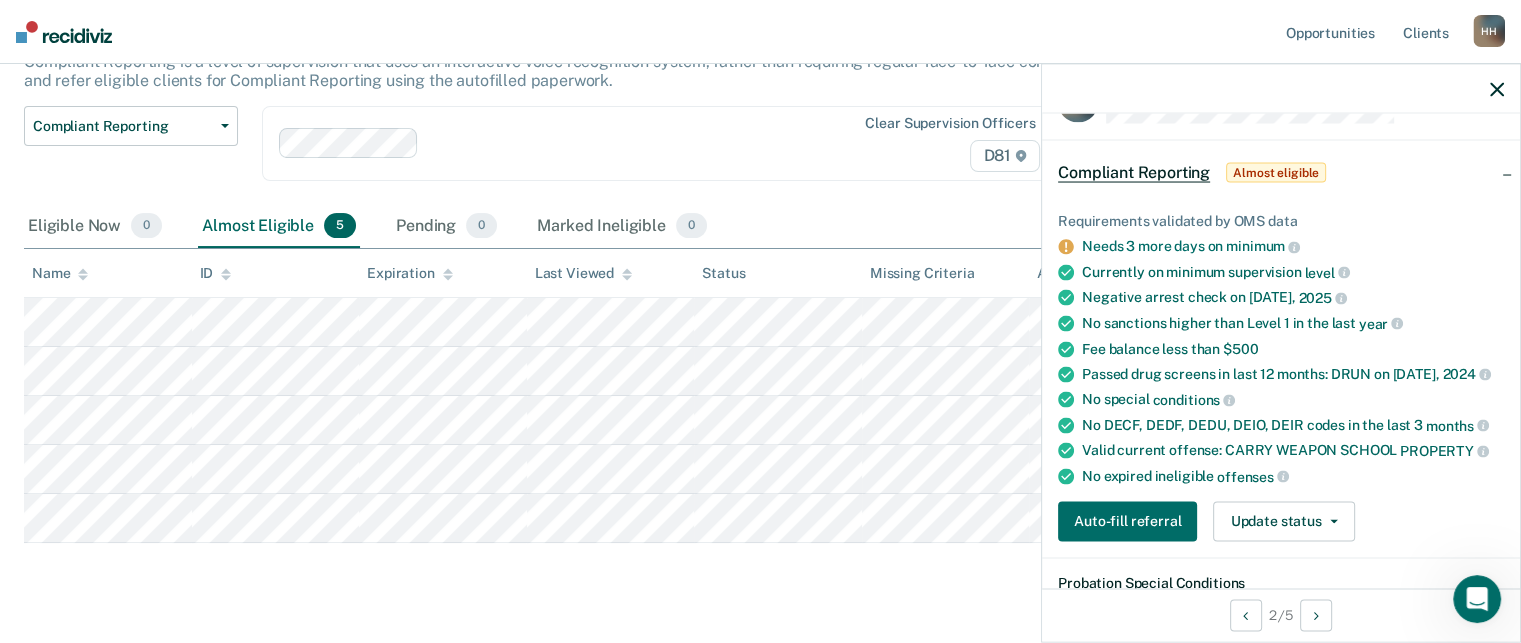 click on "Clear   supervision officers D81" at bounding box center [661, 143] 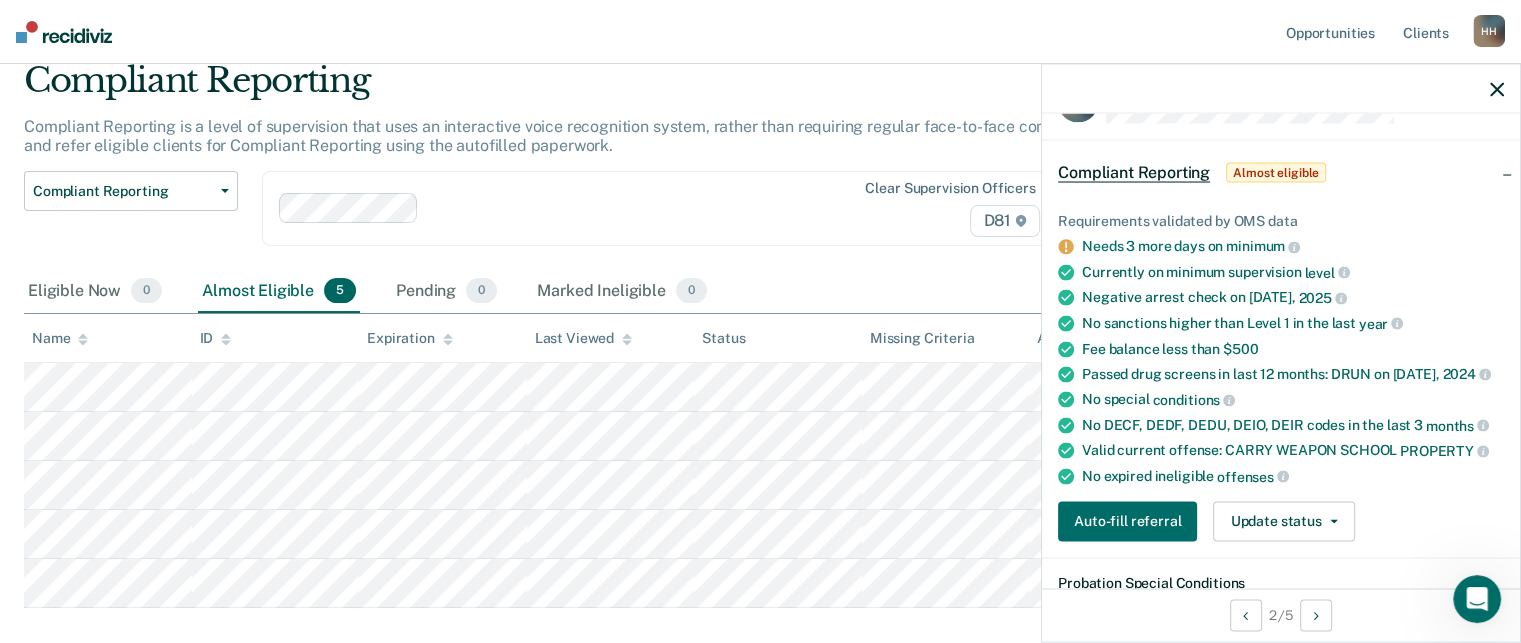 scroll, scrollTop: 0, scrollLeft: 0, axis: both 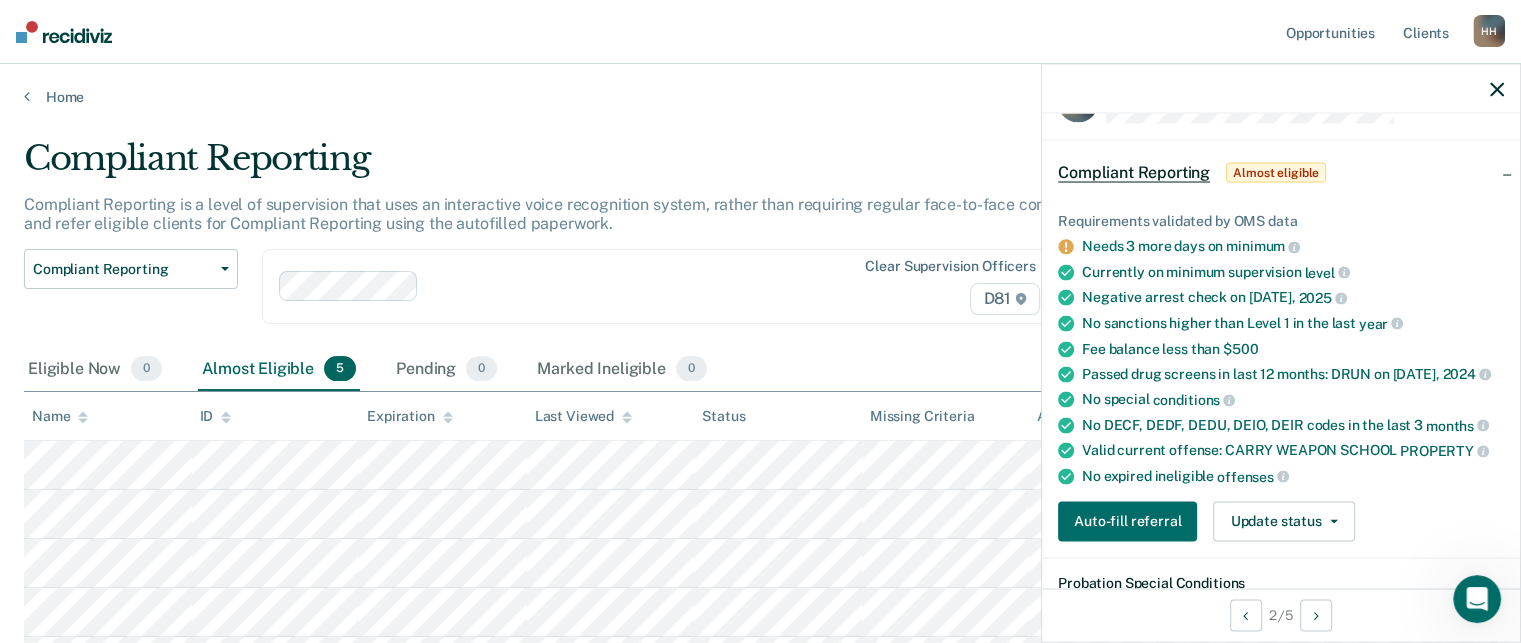 click on "Compliant Reporting is a level of supervision that uses an interactive voice recognition system, rather than requiring regular face-to-face contacts. Review and refer eligible clients for Compliant Reporting using the autofilled paperwork." at bounding box center [583, 214] 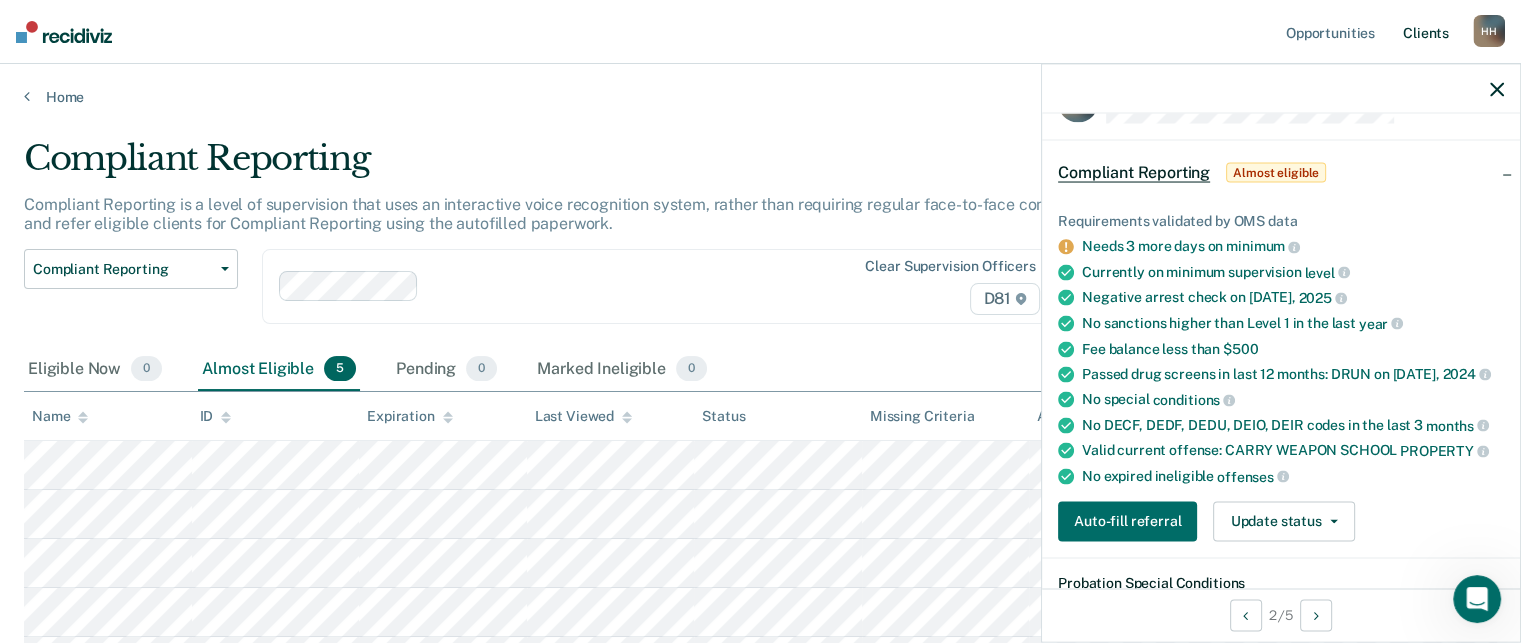 click on "Client s" at bounding box center (1426, 32) 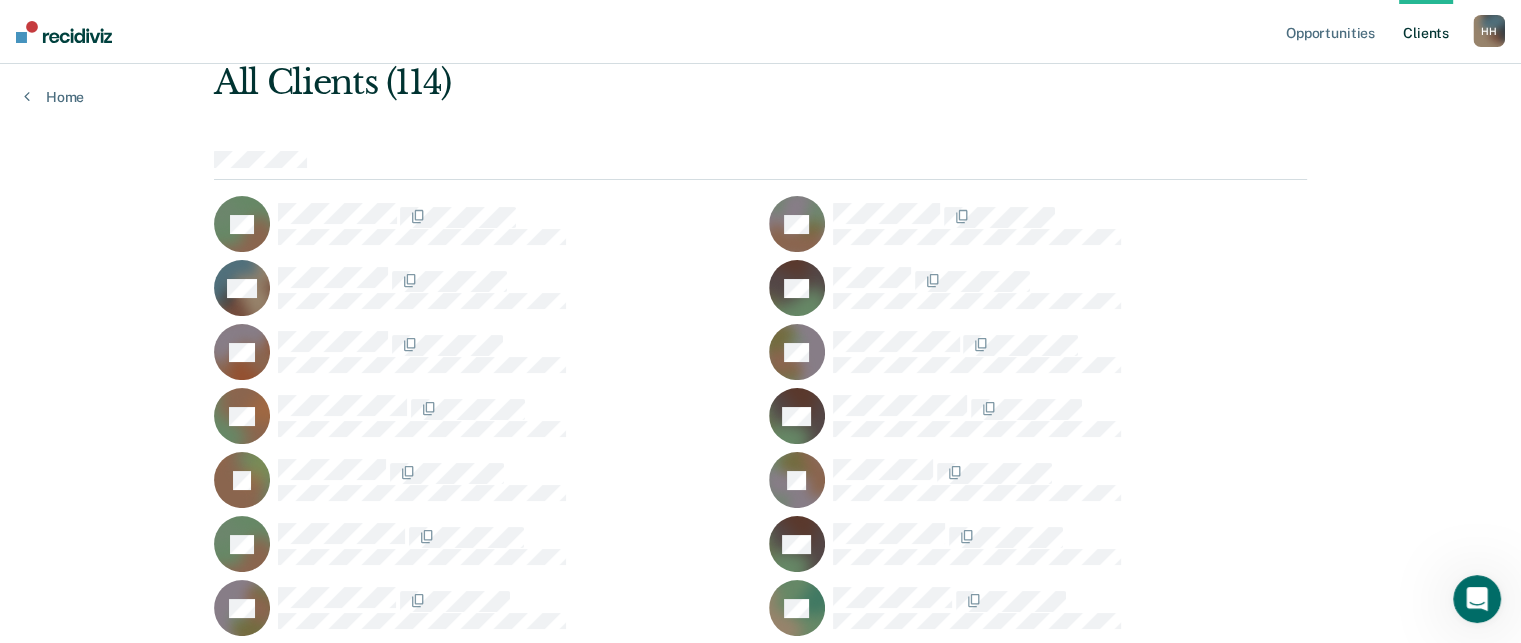 scroll, scrollTop: 2941, scrollLeft: 0, axis: vertical 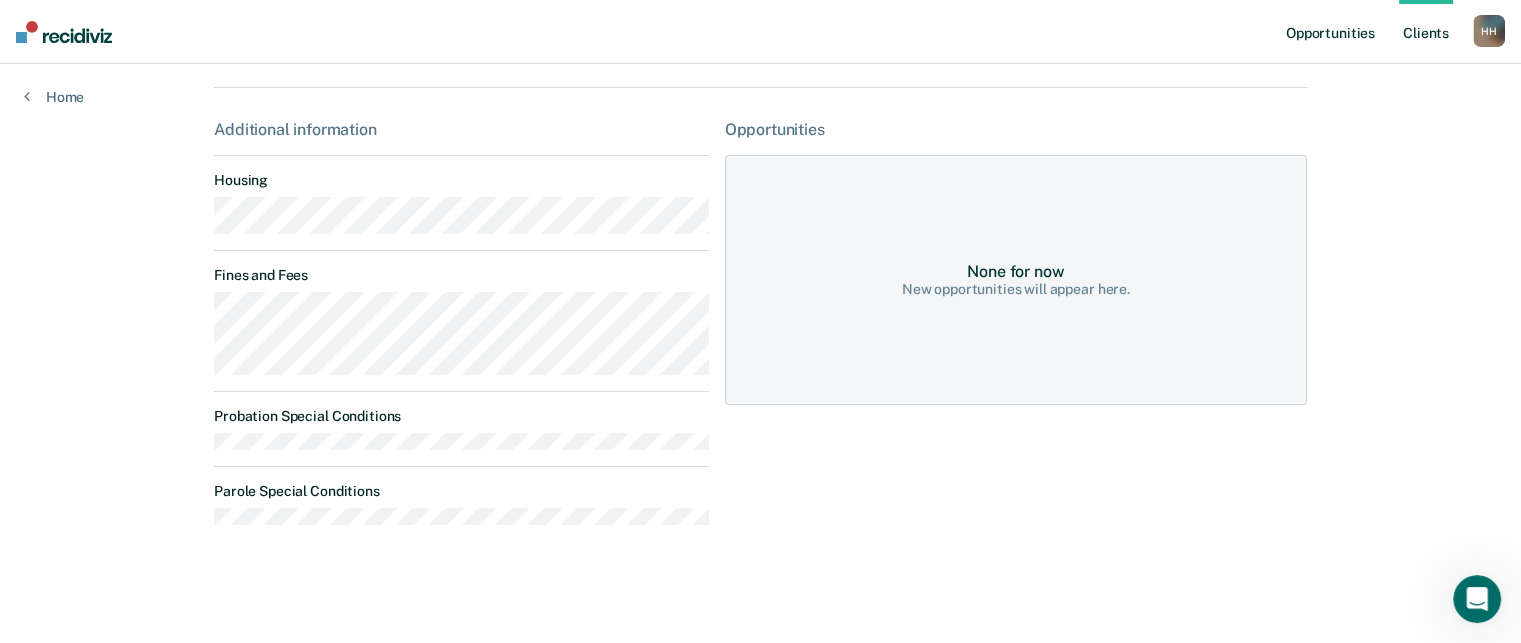click on "Opportunities" at bounding box center (1330, 32) 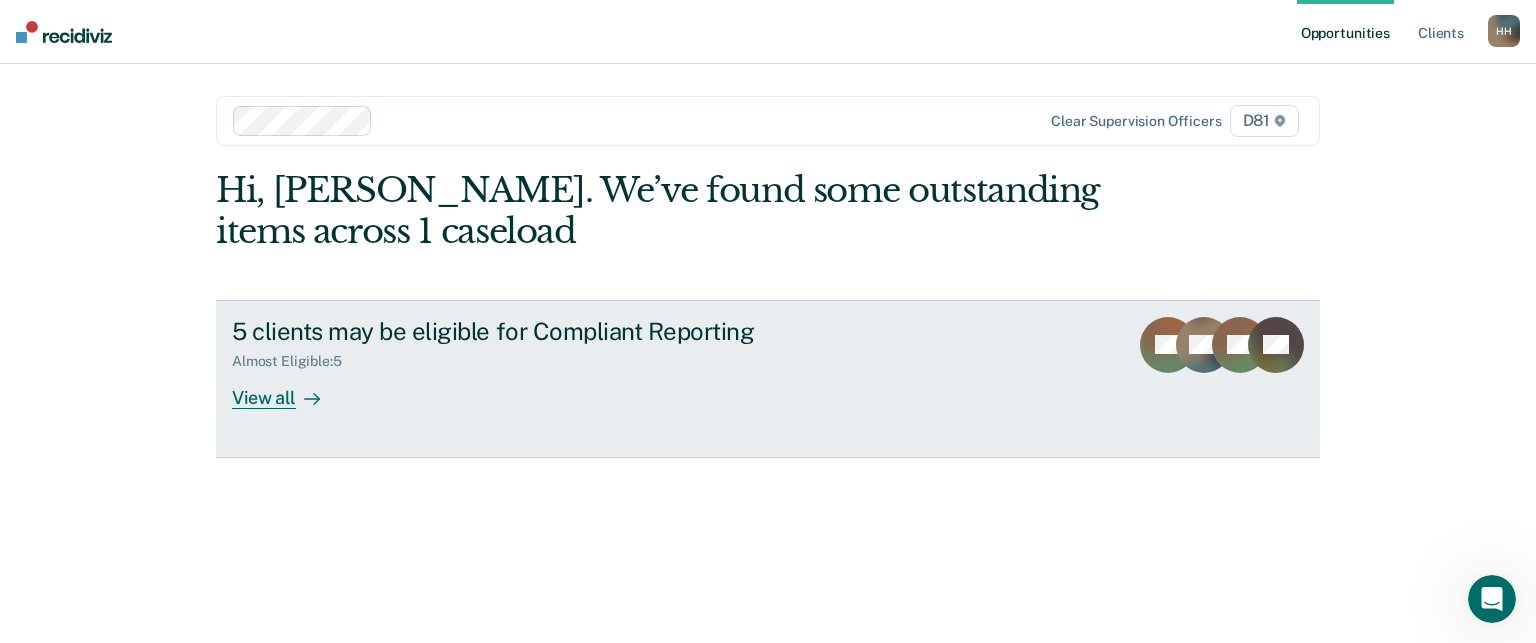 click on "Almost Eligible :  5" at bounding box center [583, 357] 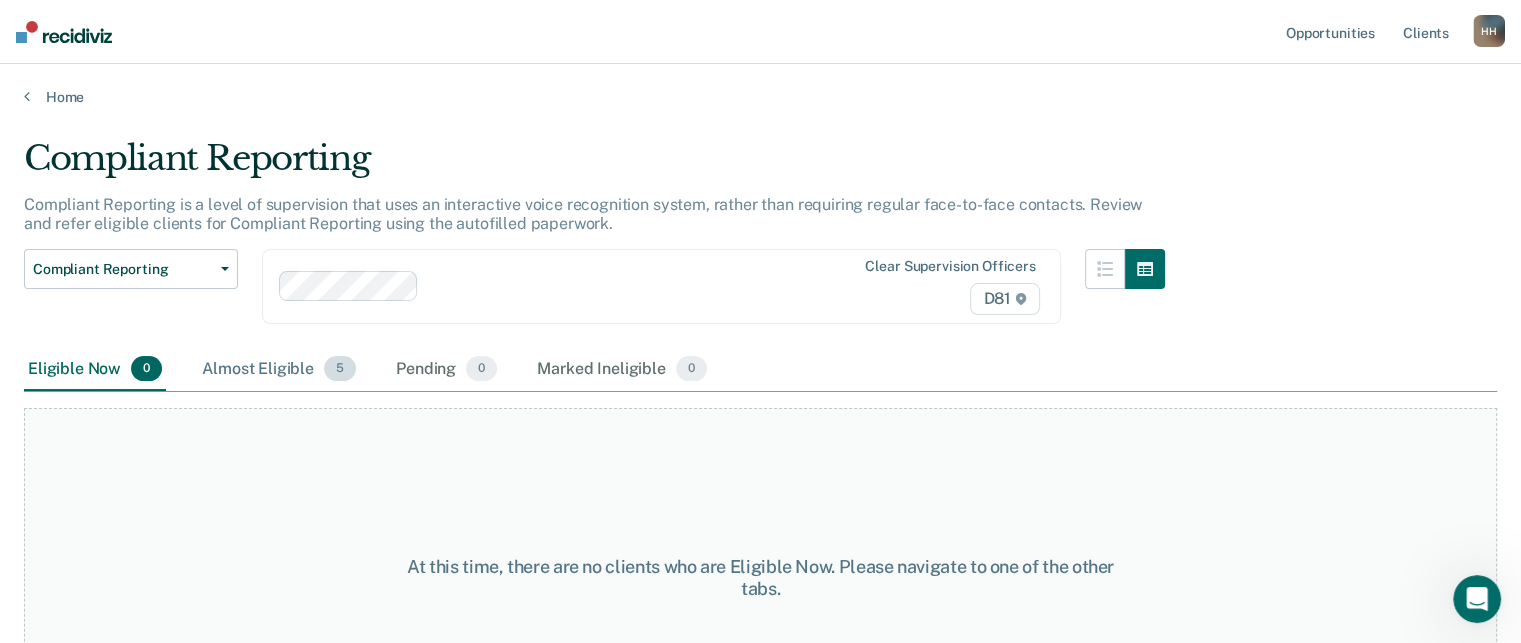 click on "Almost Eligible 5" at bounding box center [279, 370] 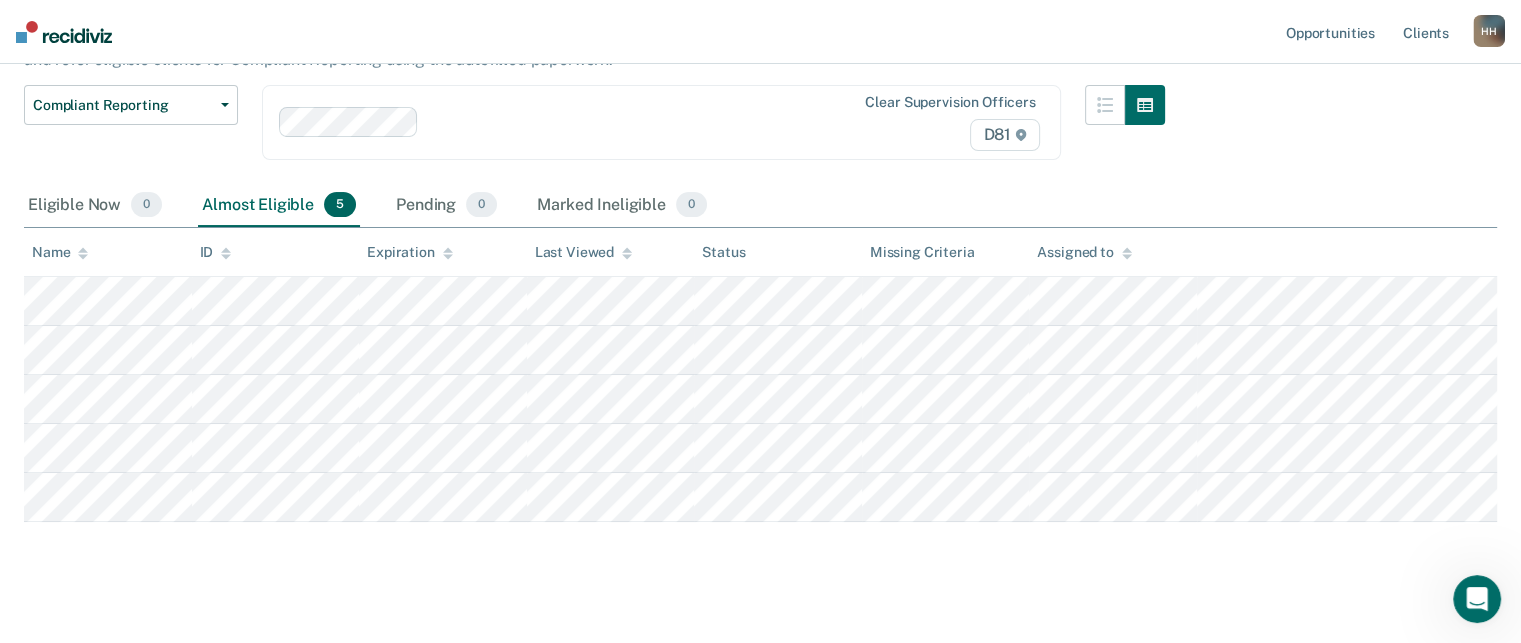scroll, scrollTop: 168, scrollLeft: 0, axis: vertical 